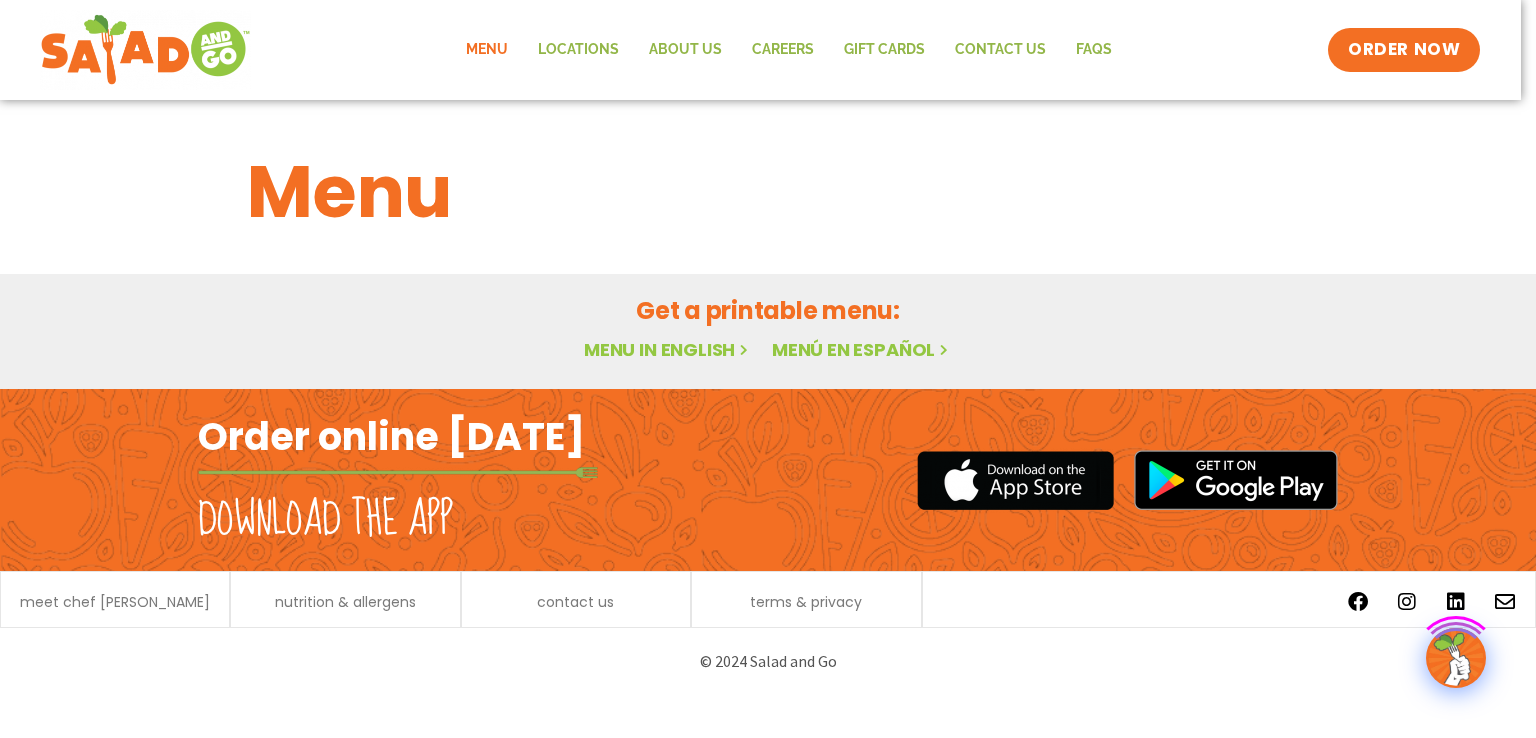 scroll, scrollTop: 0, scrollLeft: 0, axis: both 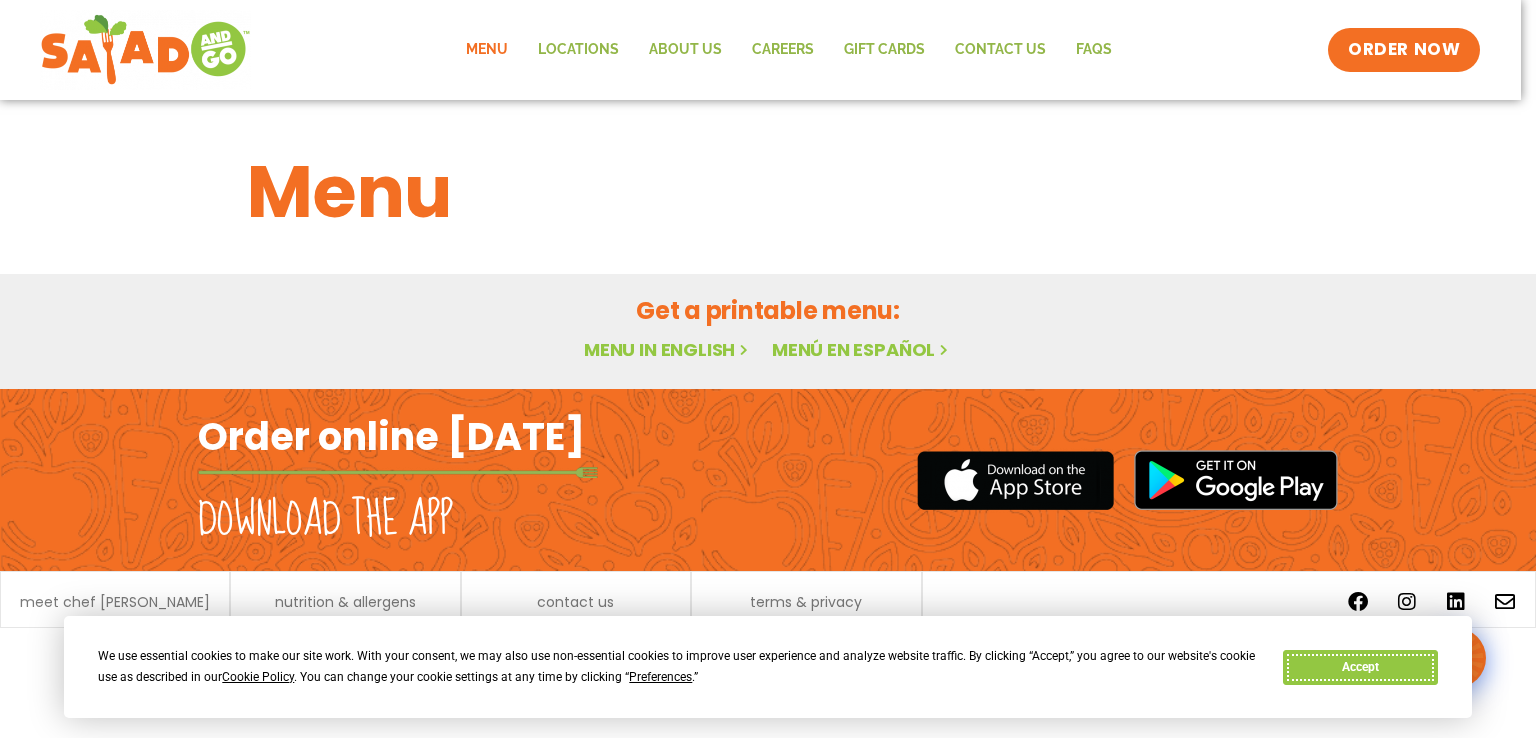 click on "Accept" at bounding box center (1360, 667) 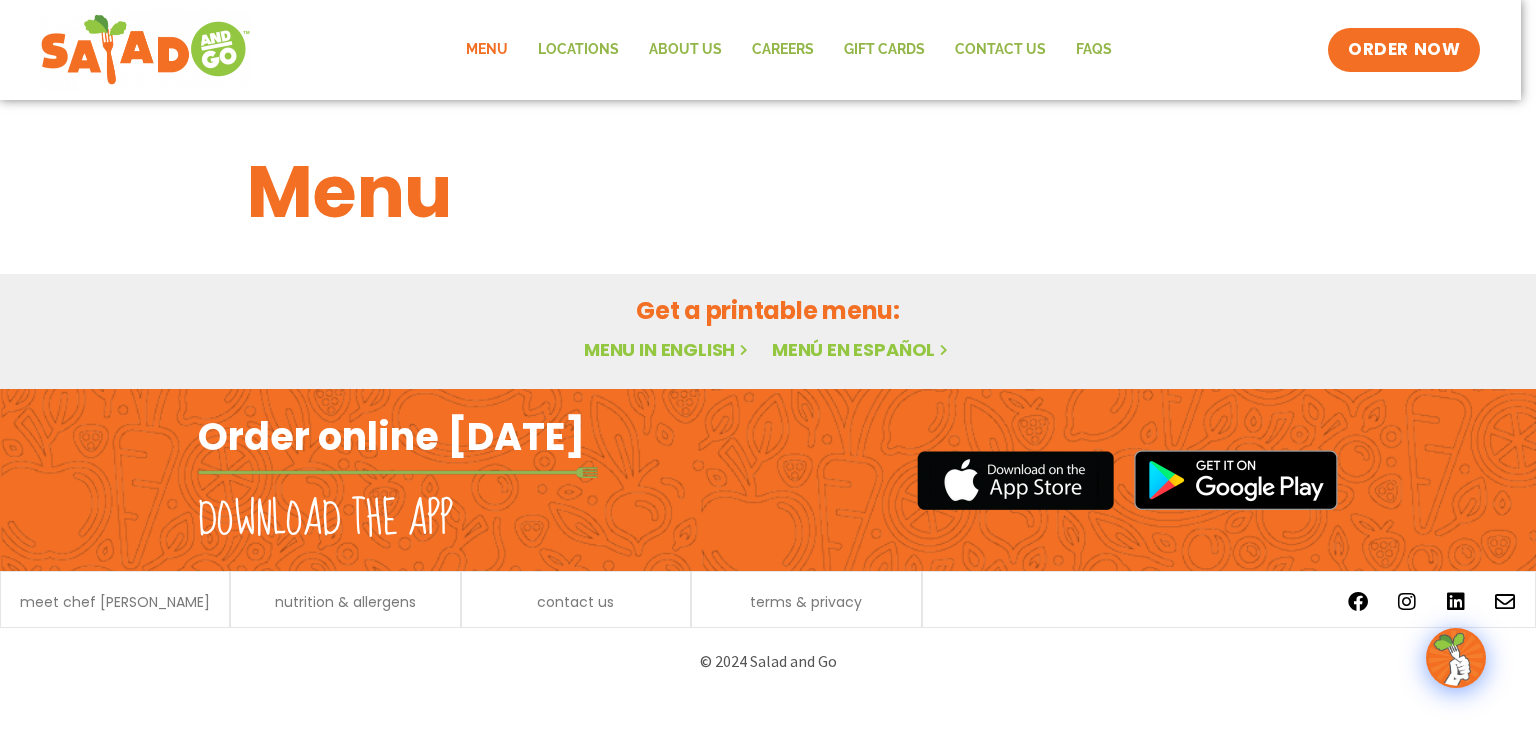 click on "Menu" 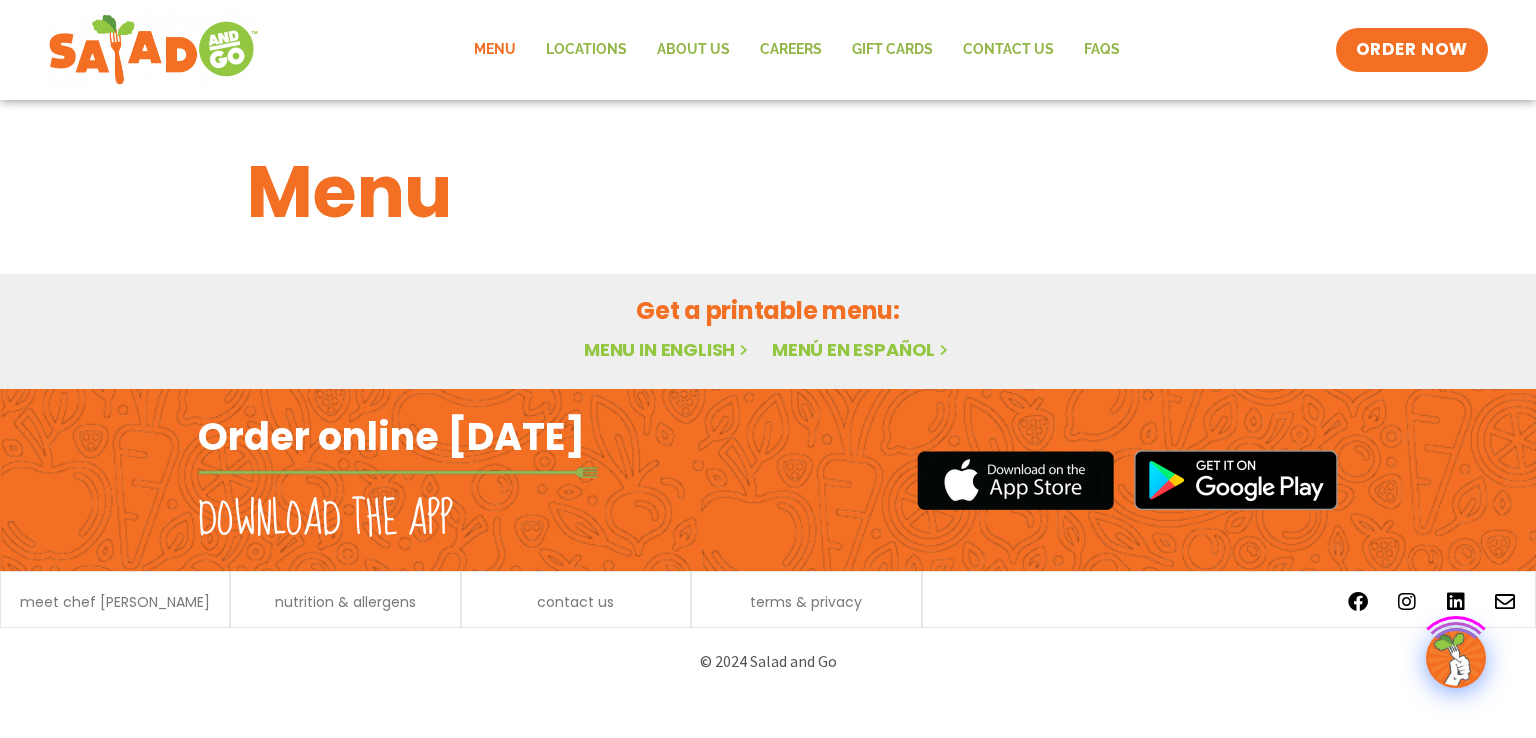scroll, scrollTop: 0, scrollLeft: 0, axis: both 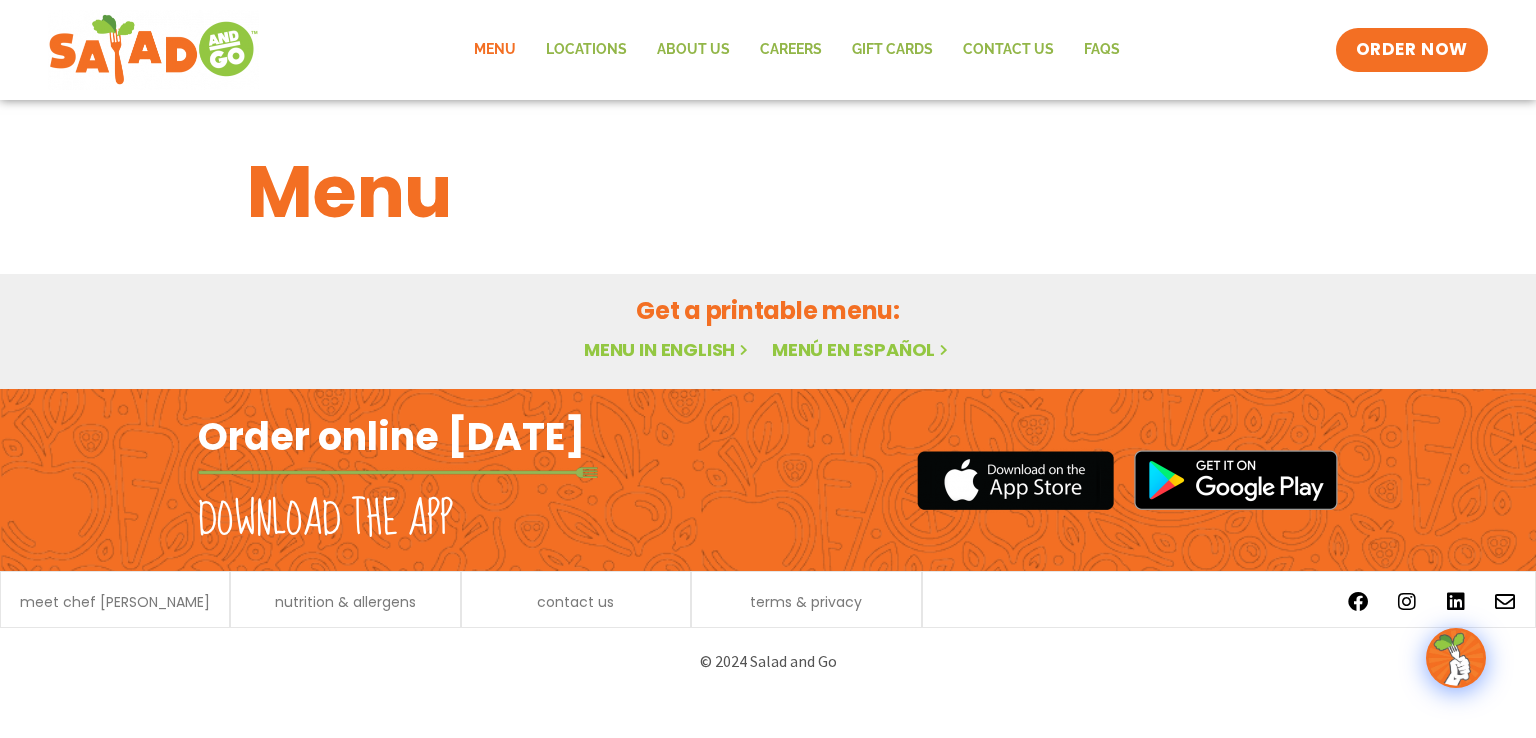 click on "Menu in English" at bounding box center [668, 349] 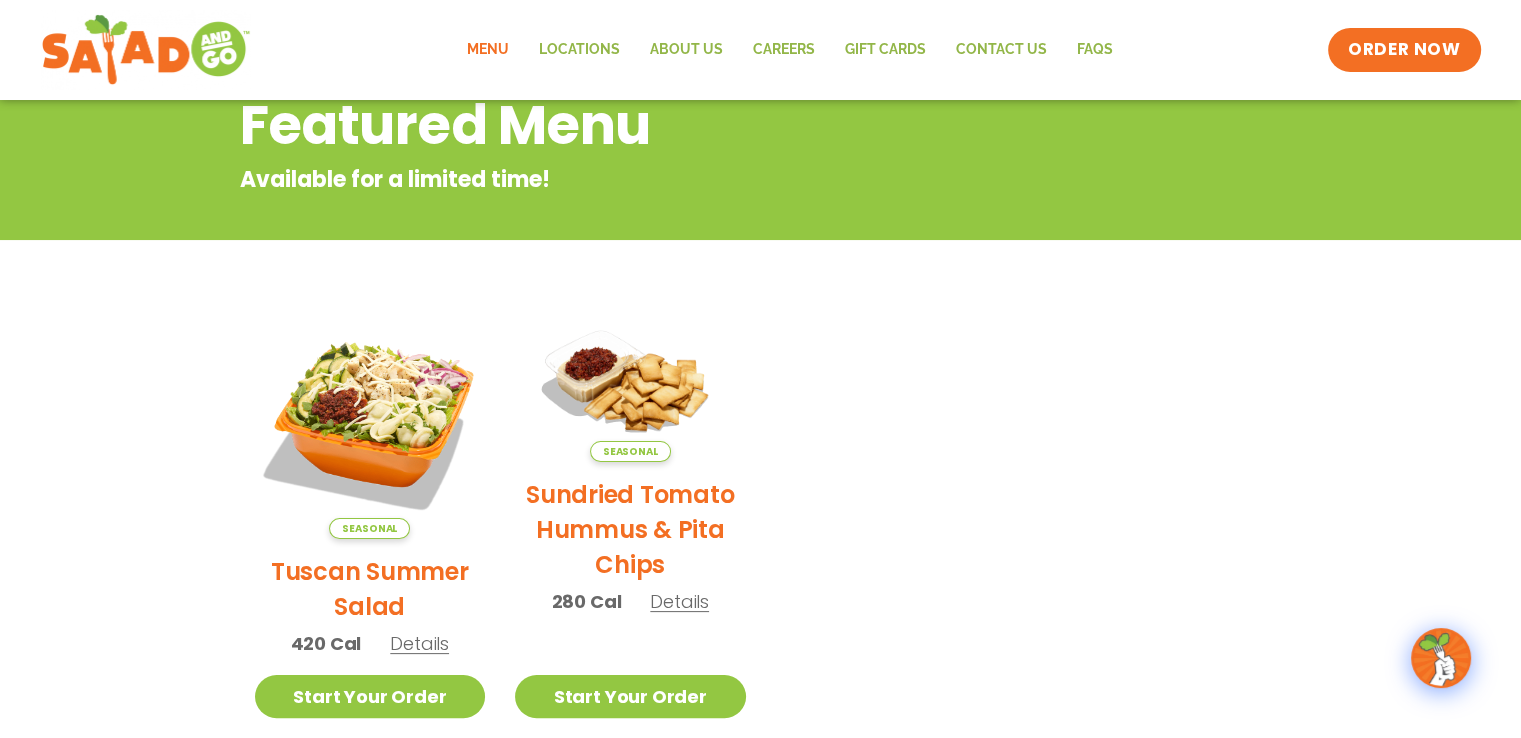 scroll, scrollTop: 400, scrollLeft: 0, axis: vertical 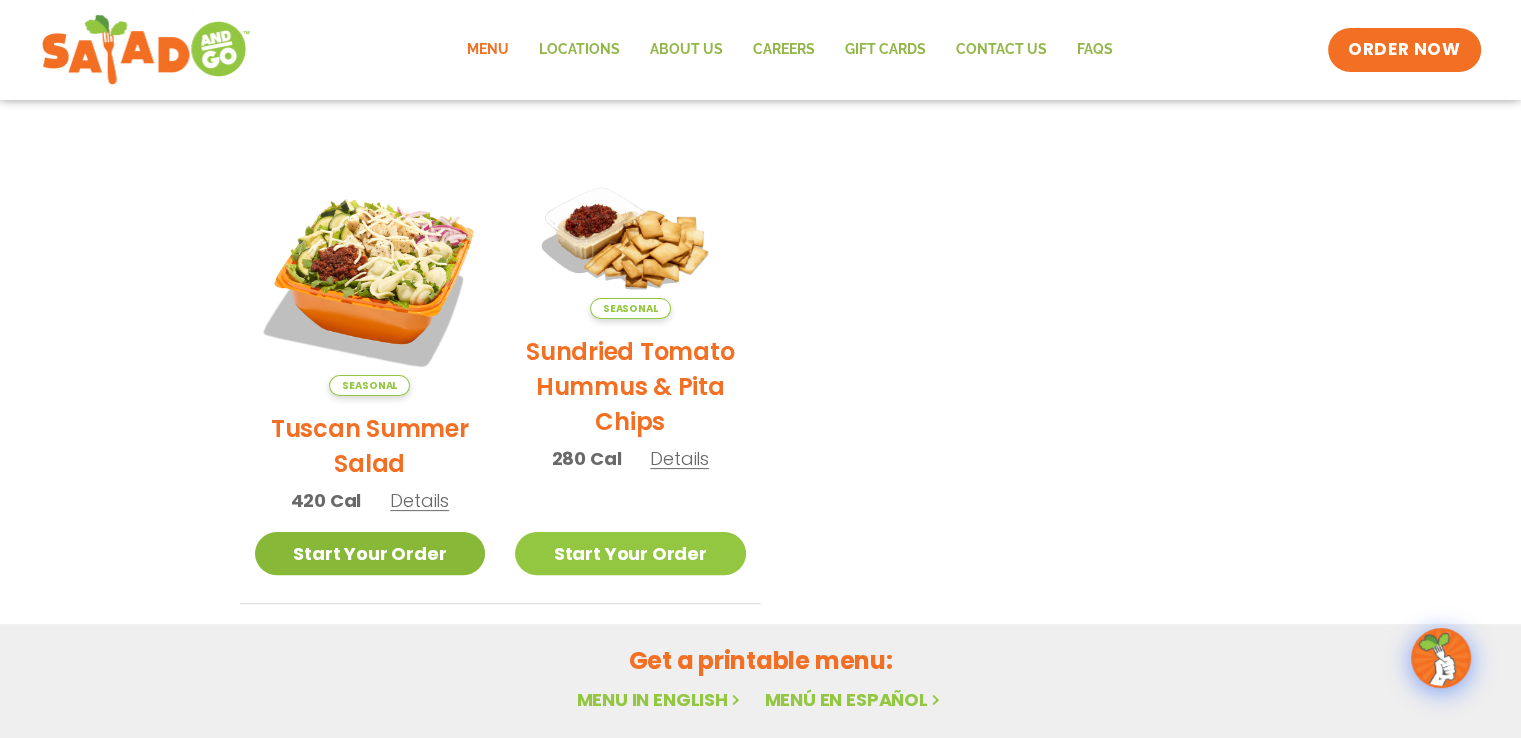 click on "Start Your Order" at bounding box center (370, 553) 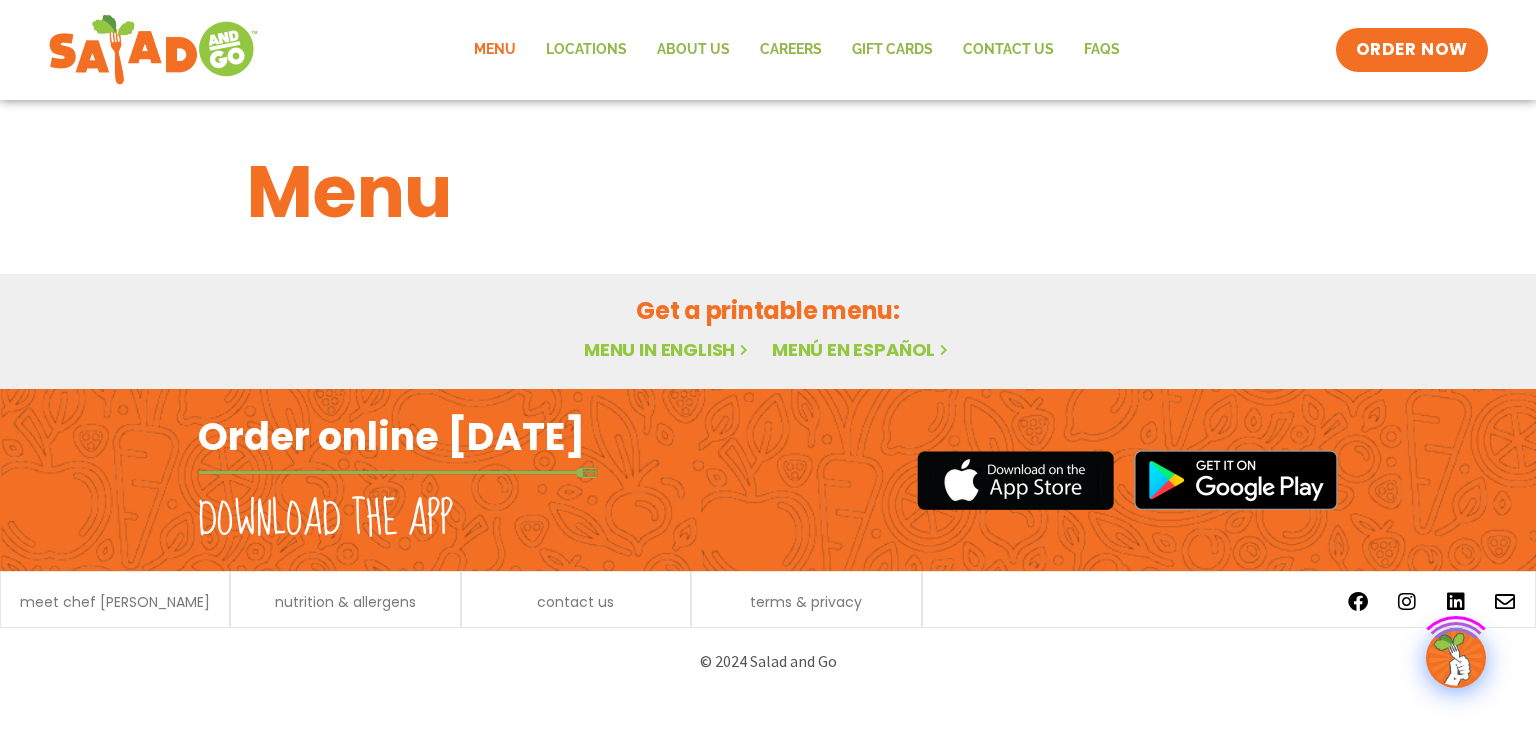 scroll, scrollTop: 0, scrollLeft: 0, axis: both 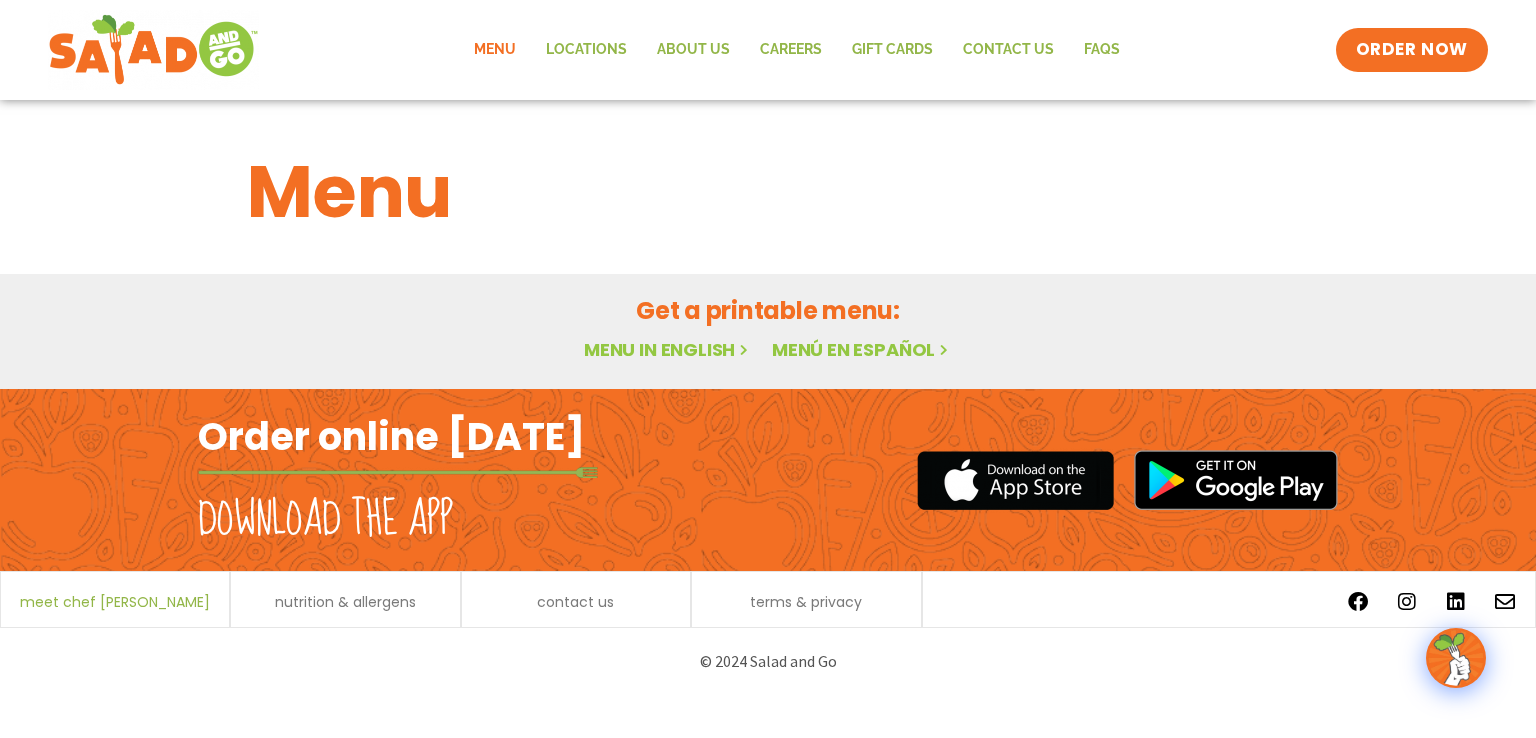 click on "meet chef [PERSON_NAME]" at bounding box center (115, 602) 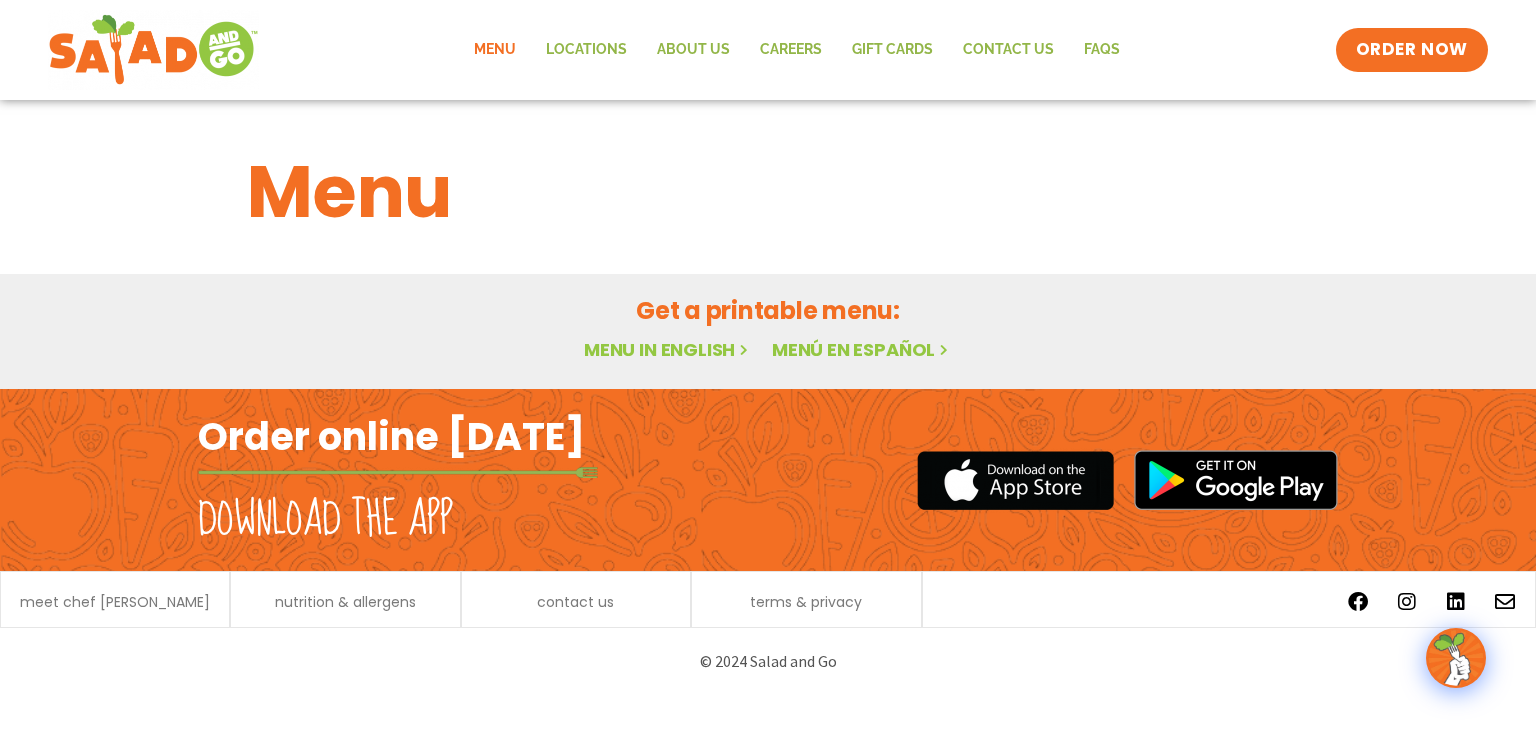 click on "Menu in English" at bounding box center (668, 349) 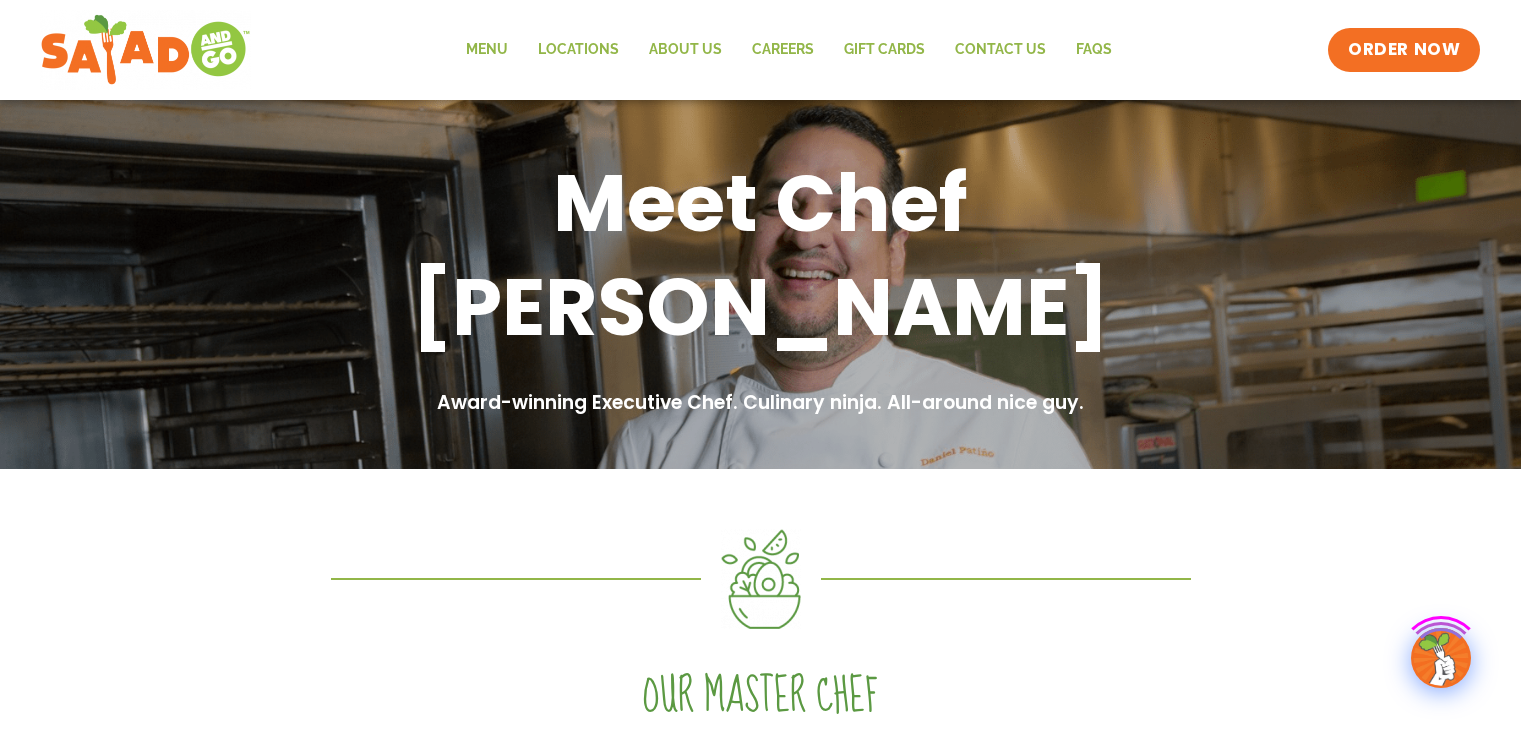 scroll, scrollTop: 0, scrollLeft: 0, axis: both 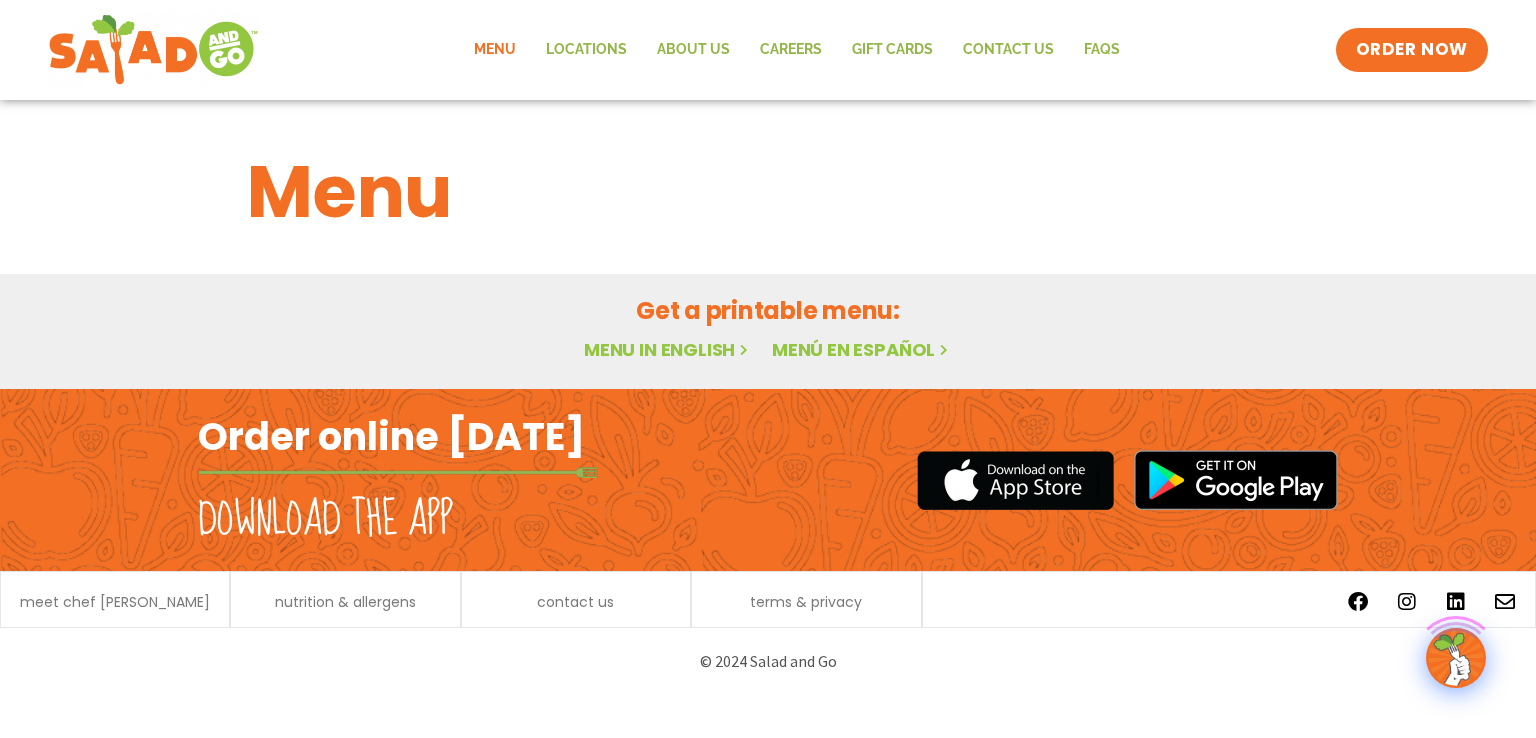 click on "Download the app" at bounding box center [325, 520] 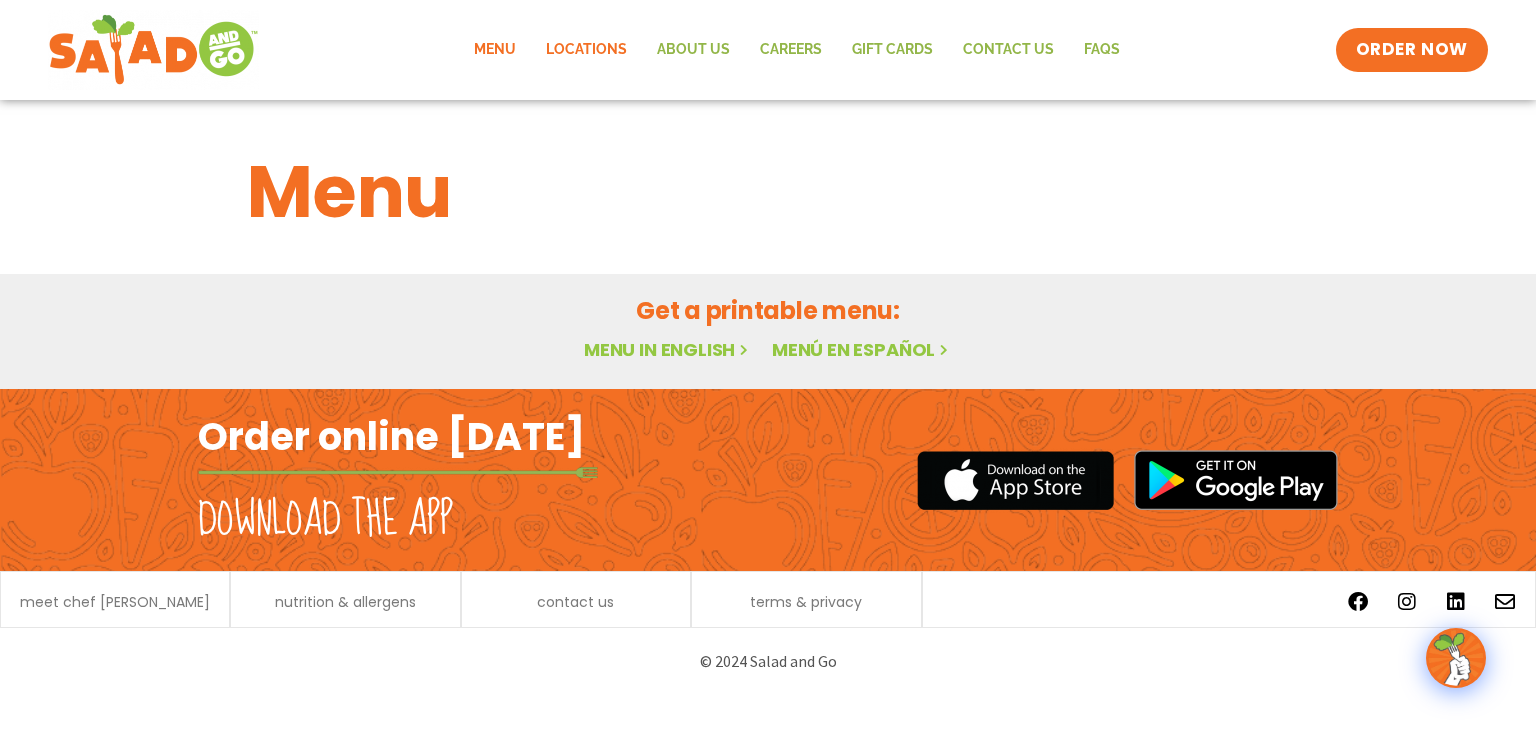 click on "Locations" 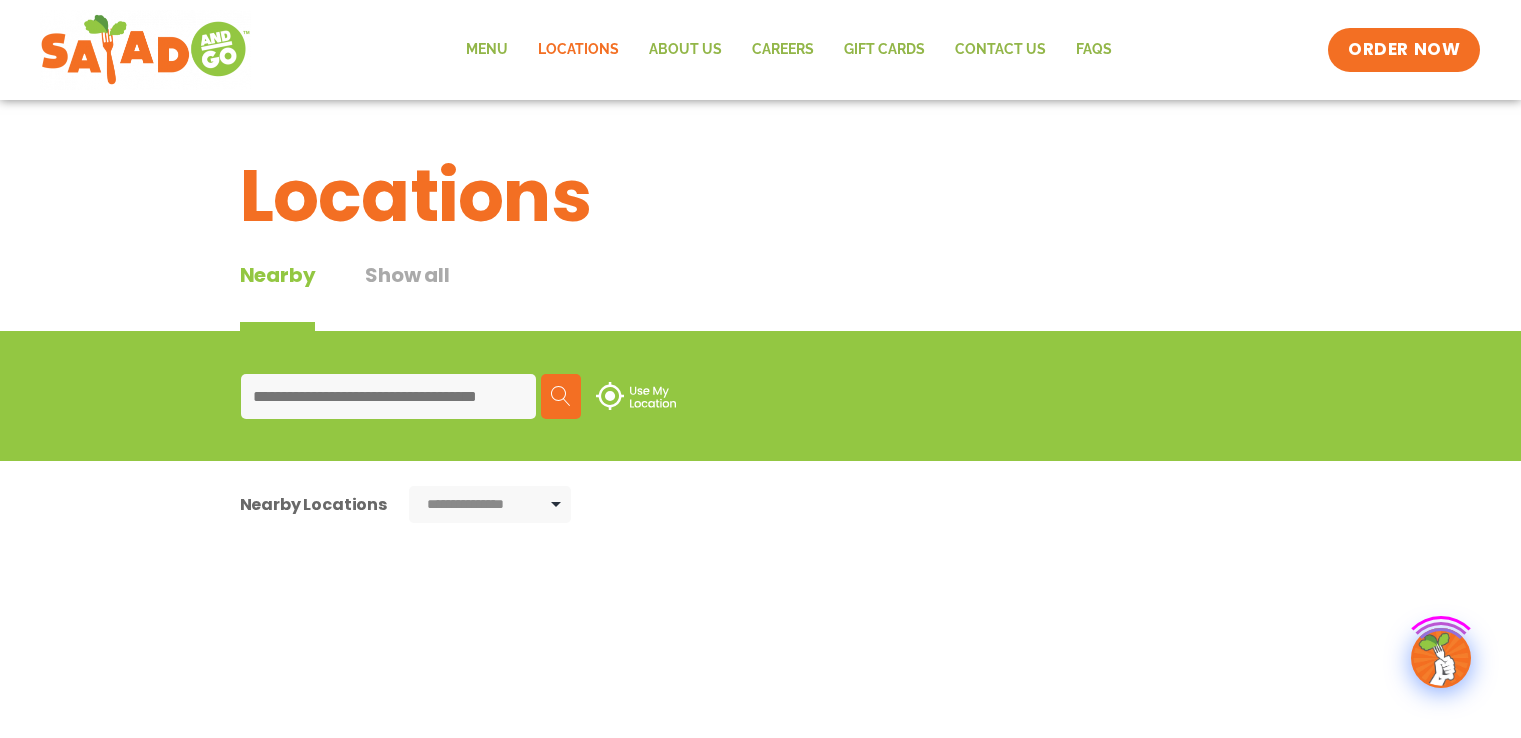 scroll, scrollTop: 0, scrollLeft: 0, axis: both 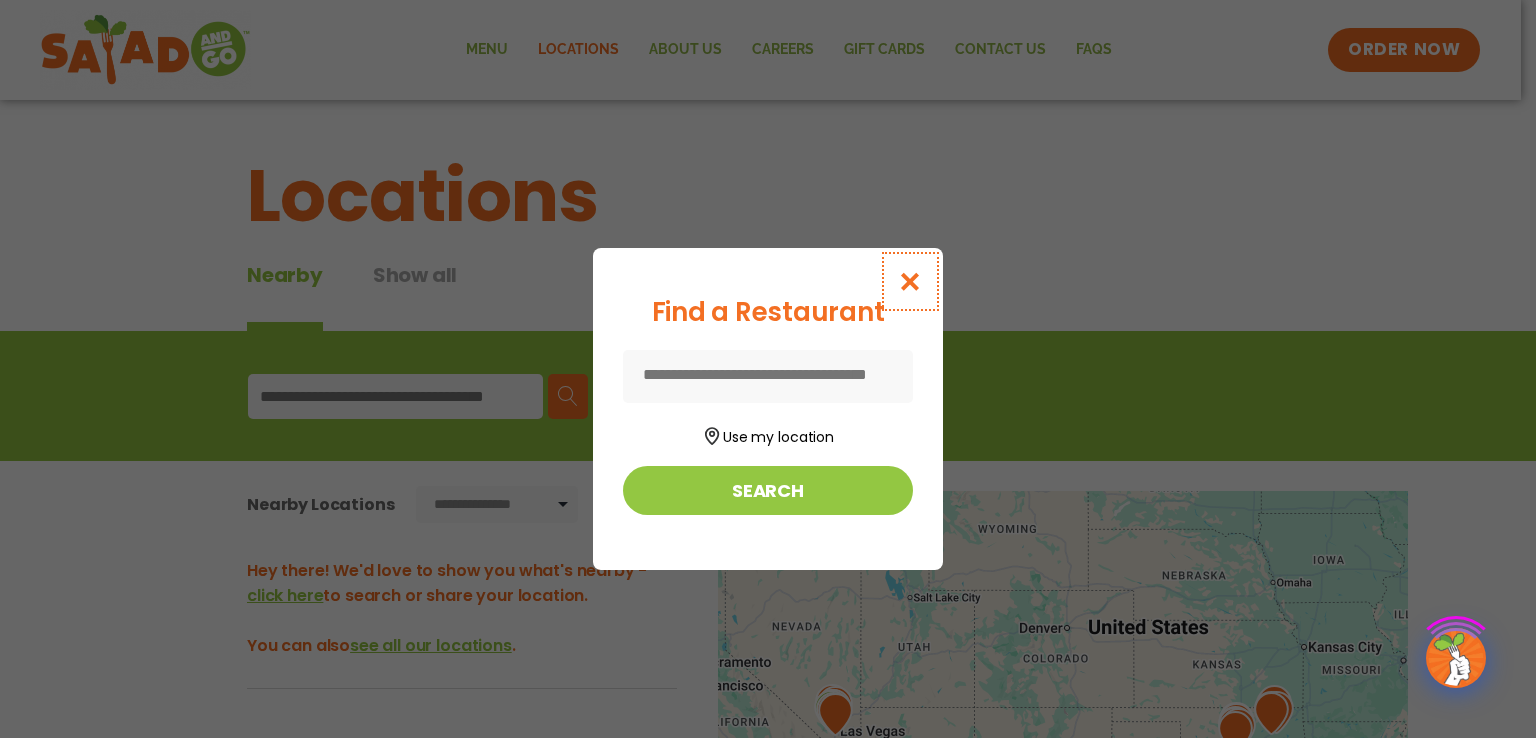 click at bounding box center [910, 281] 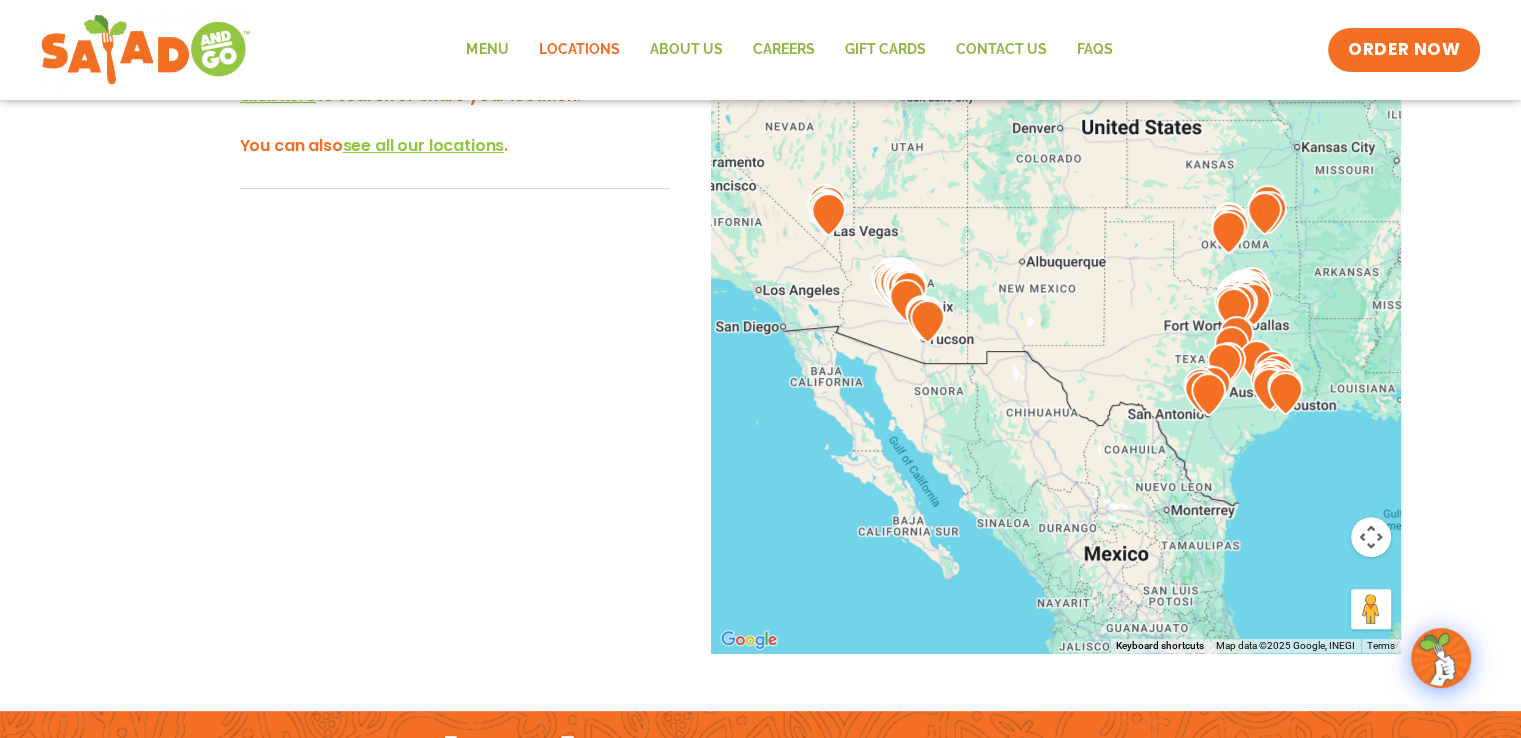 scroll, scrollTop: 400, scrollLeft: 0, axis: vertical 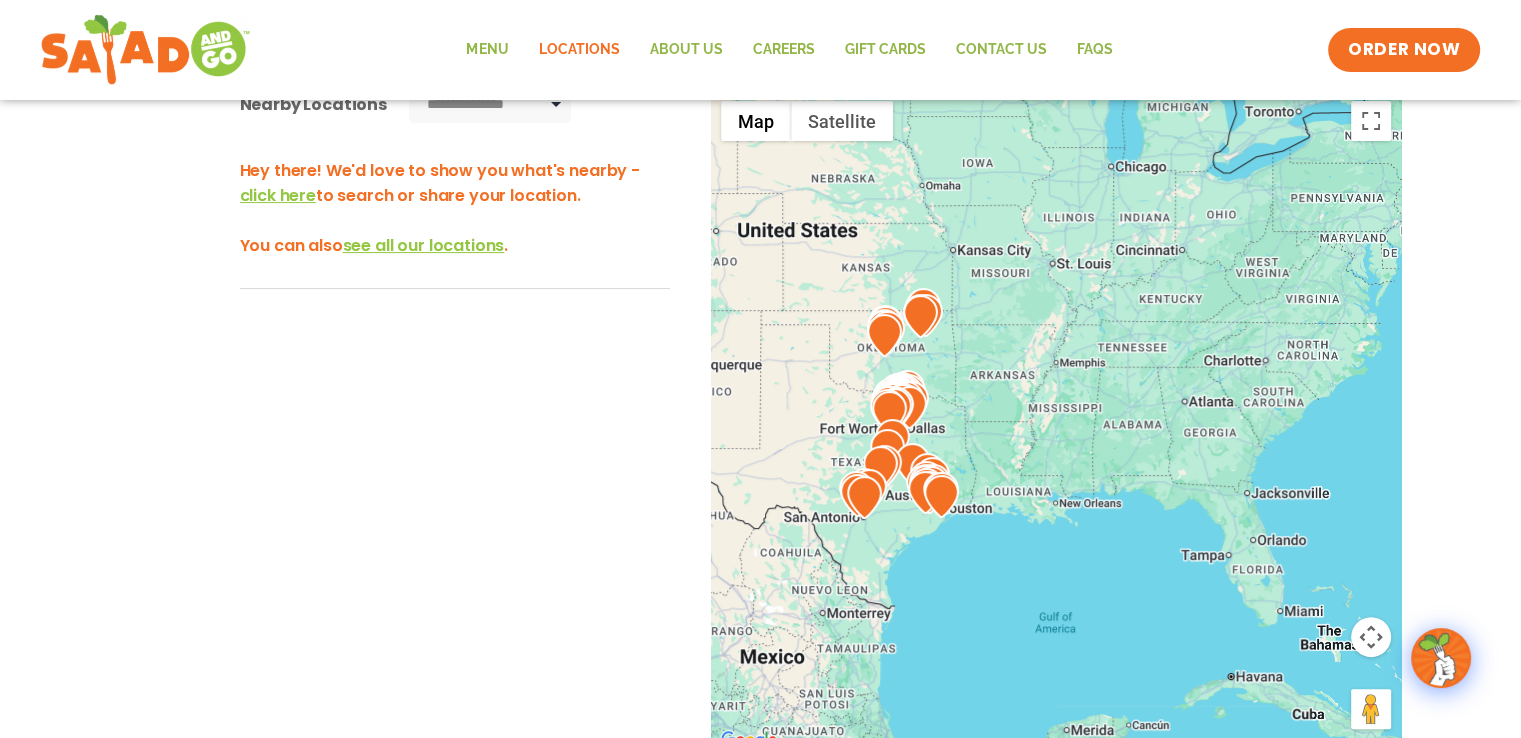 drag, startPoint x: 1101, startPoint y: 471, endPoint x: 785, endPoint y: 472, distance: 316.0016 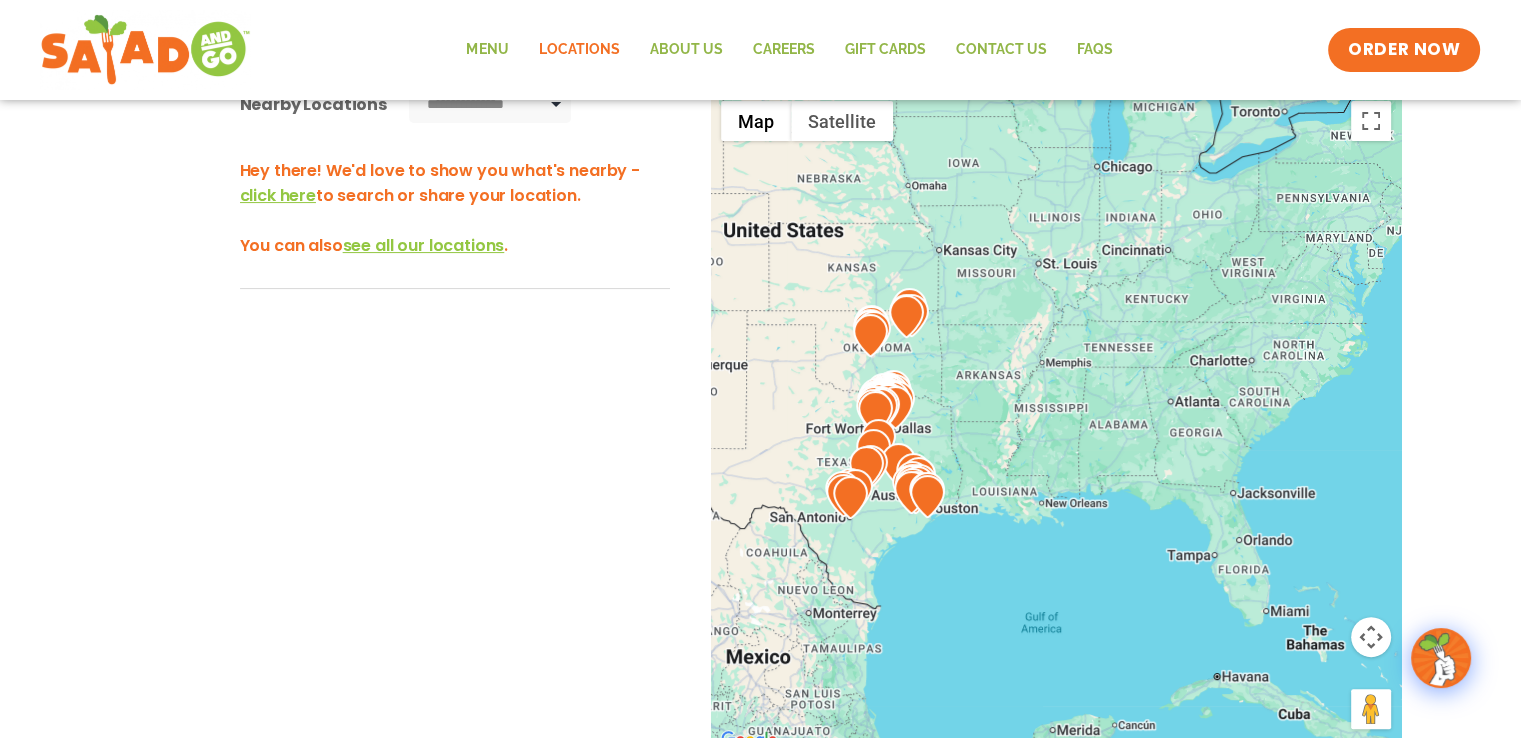 drag, startPoint x: 1054, startPoint y: 427, endPoint x: 1144, endPoint y: 397, distance: 94.86833 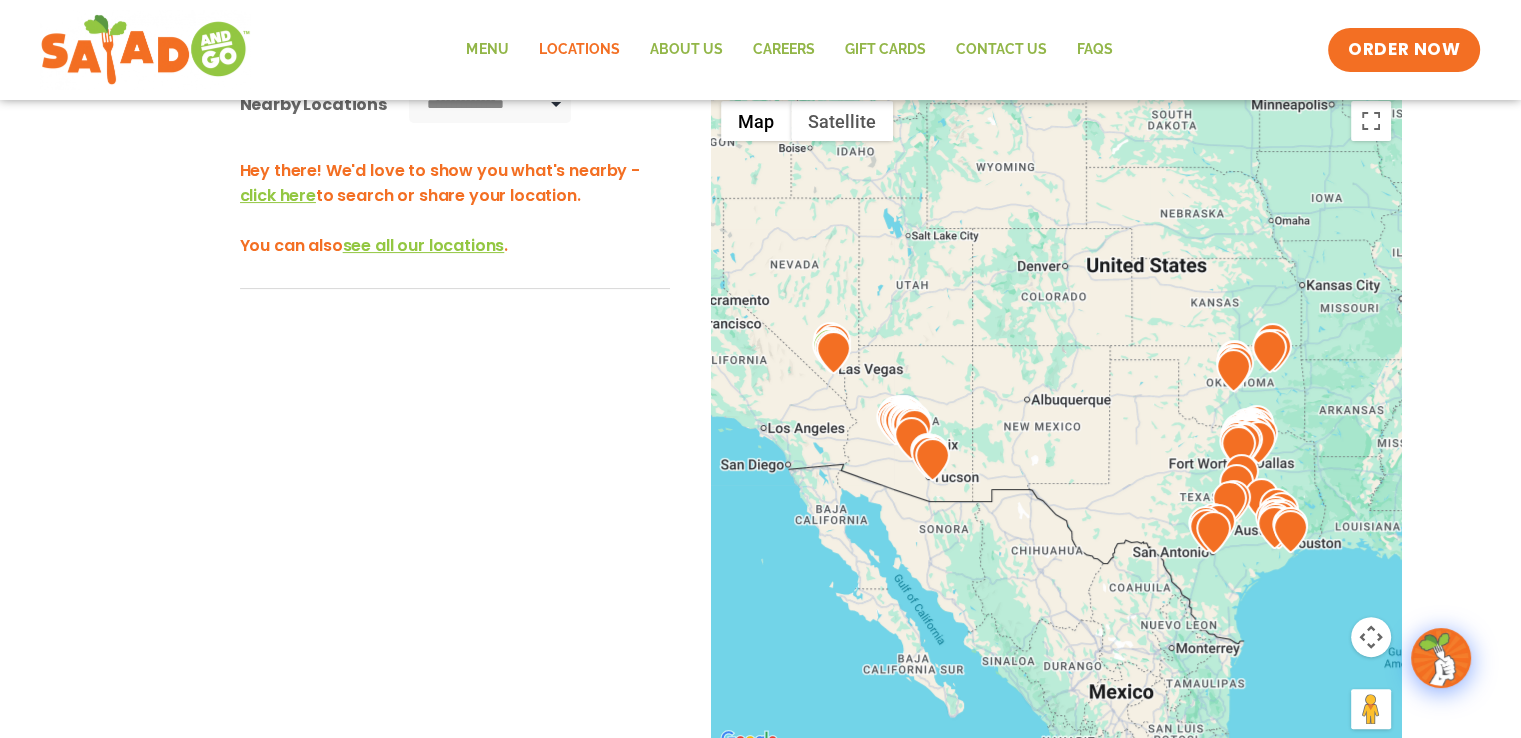 drag, startPoint x: 899, startPoint y: 486, endPoint x: 1173, endPoint y: 554, distance: 282.3119 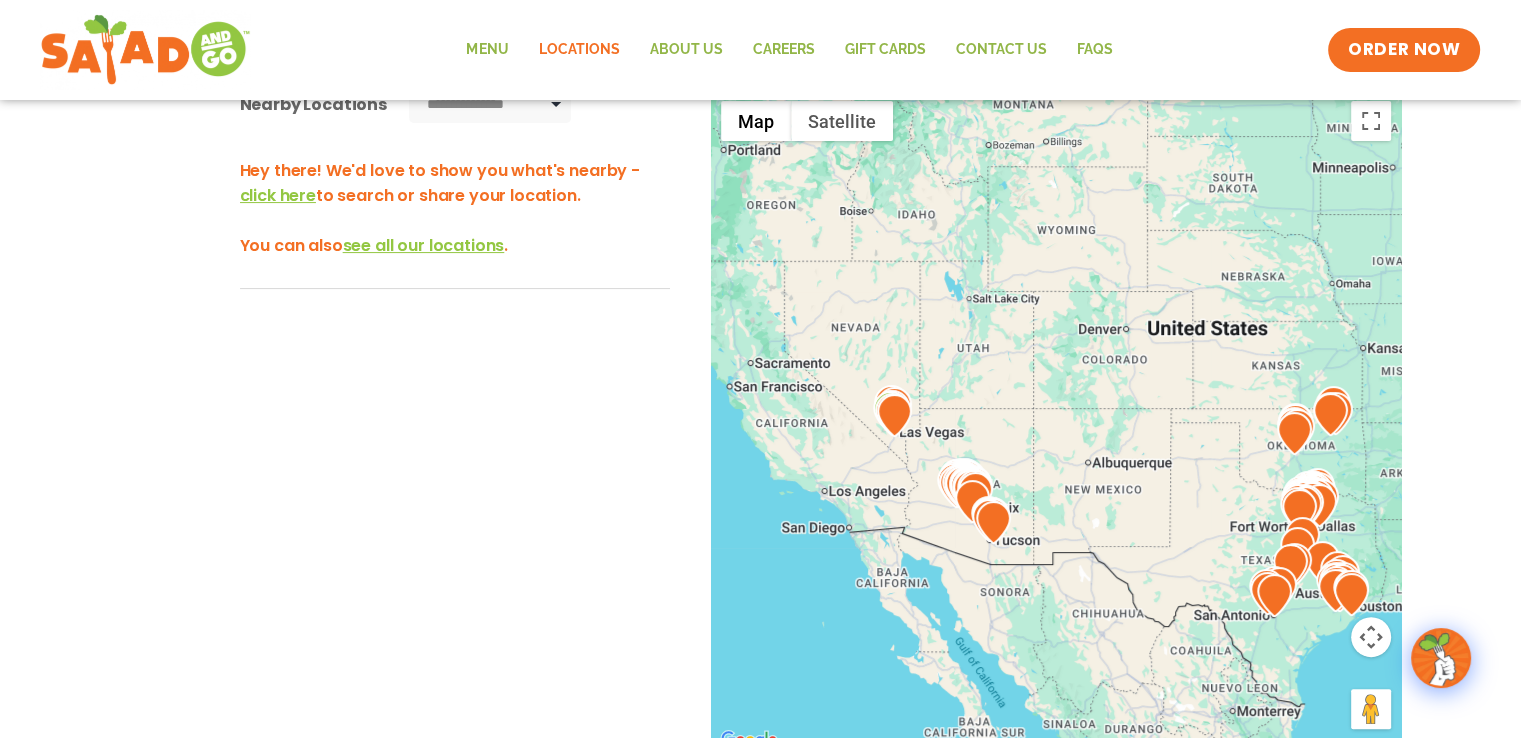 drag, startPoint x: 912, startPoint y: 347, endPoint x: 977, endPoint y: 417, distance: 95.524864 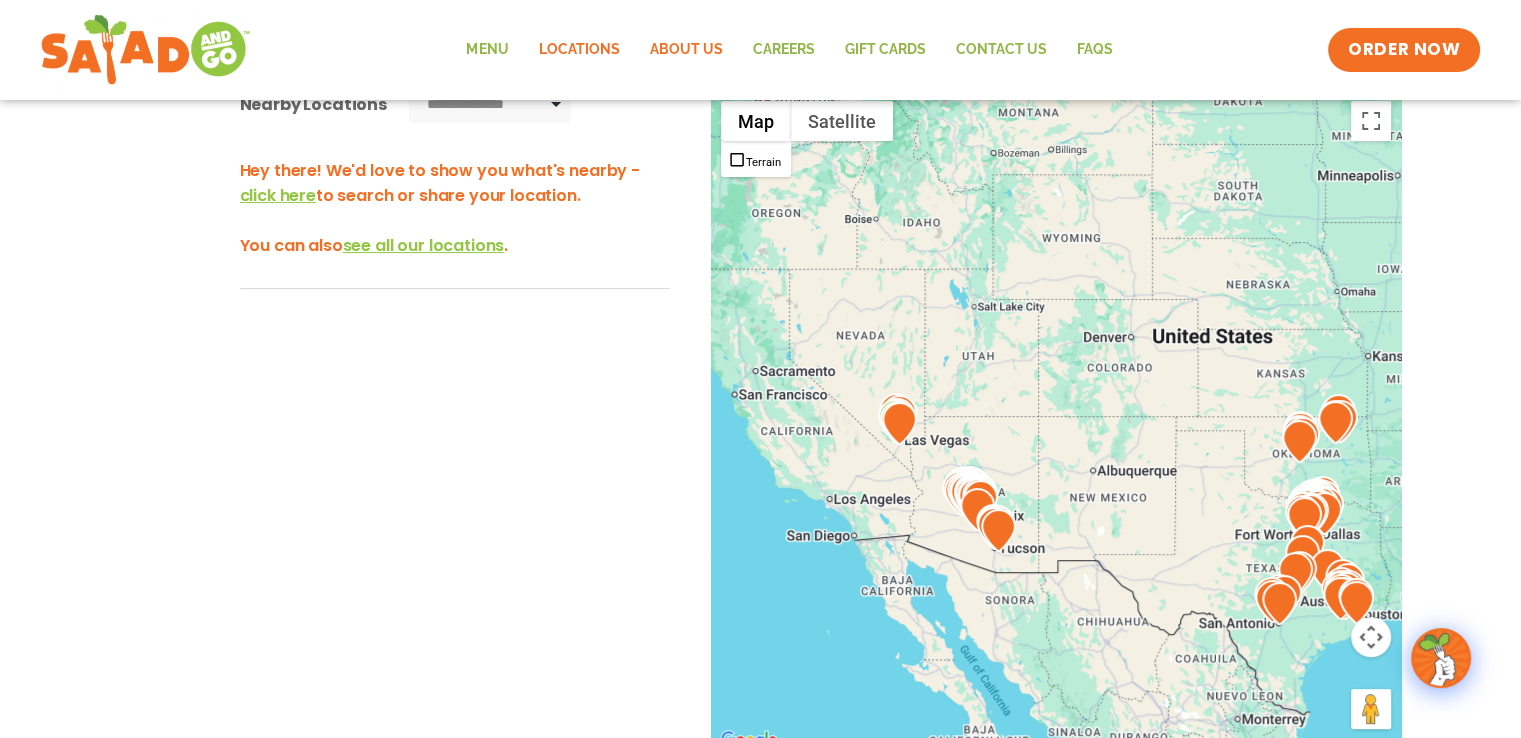 click on "About Us" 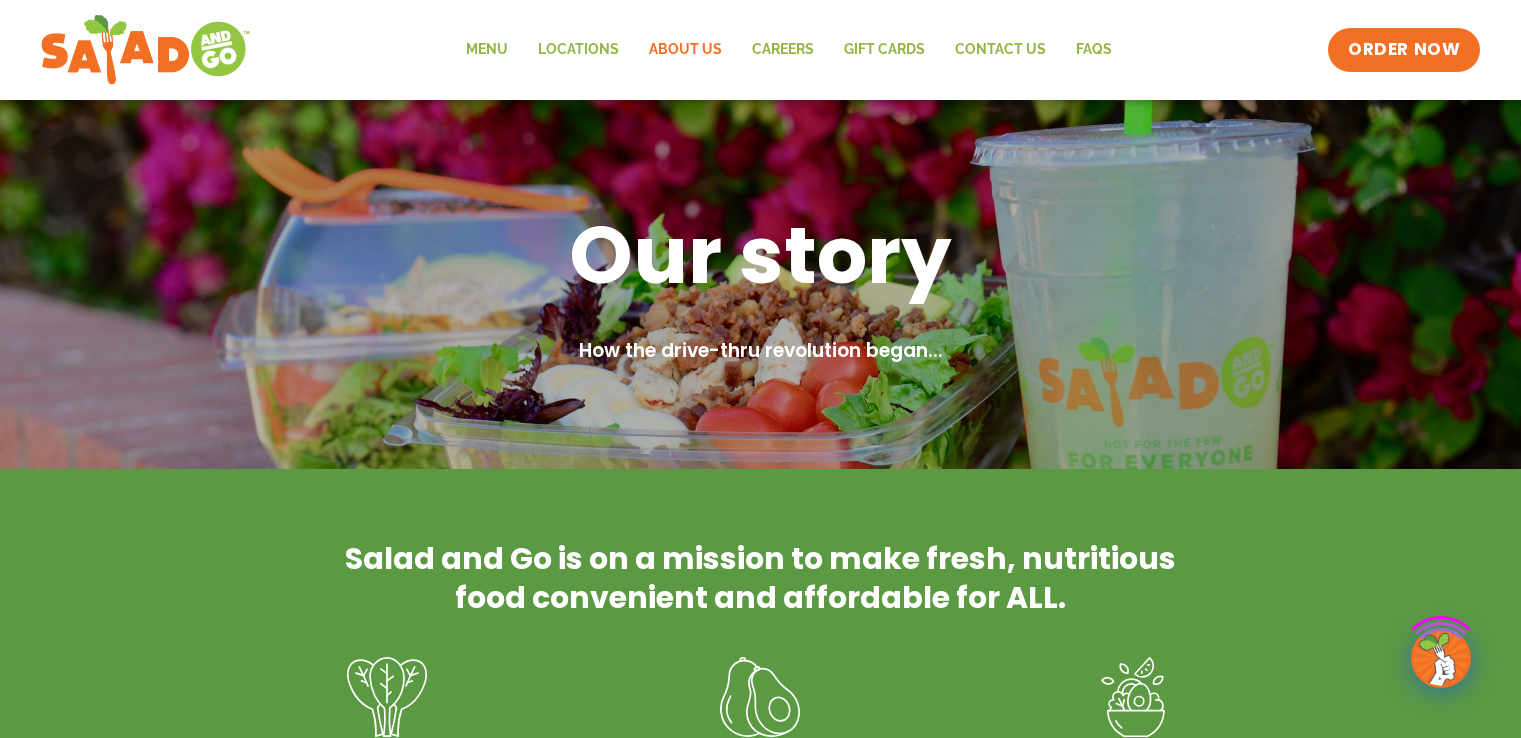 scroll, scrollTop: 0, scrollLeft: 0, axis: both 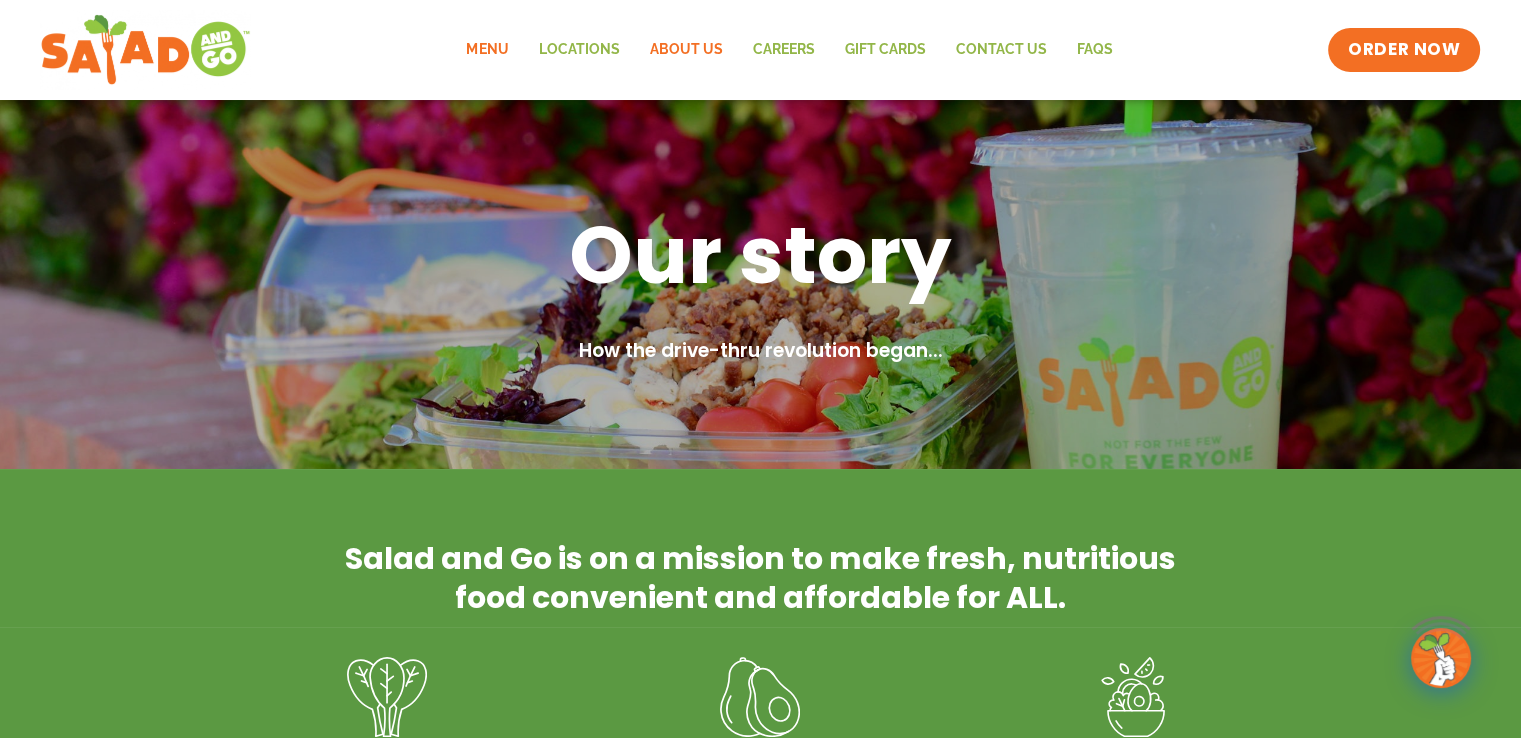 click on "Menu" 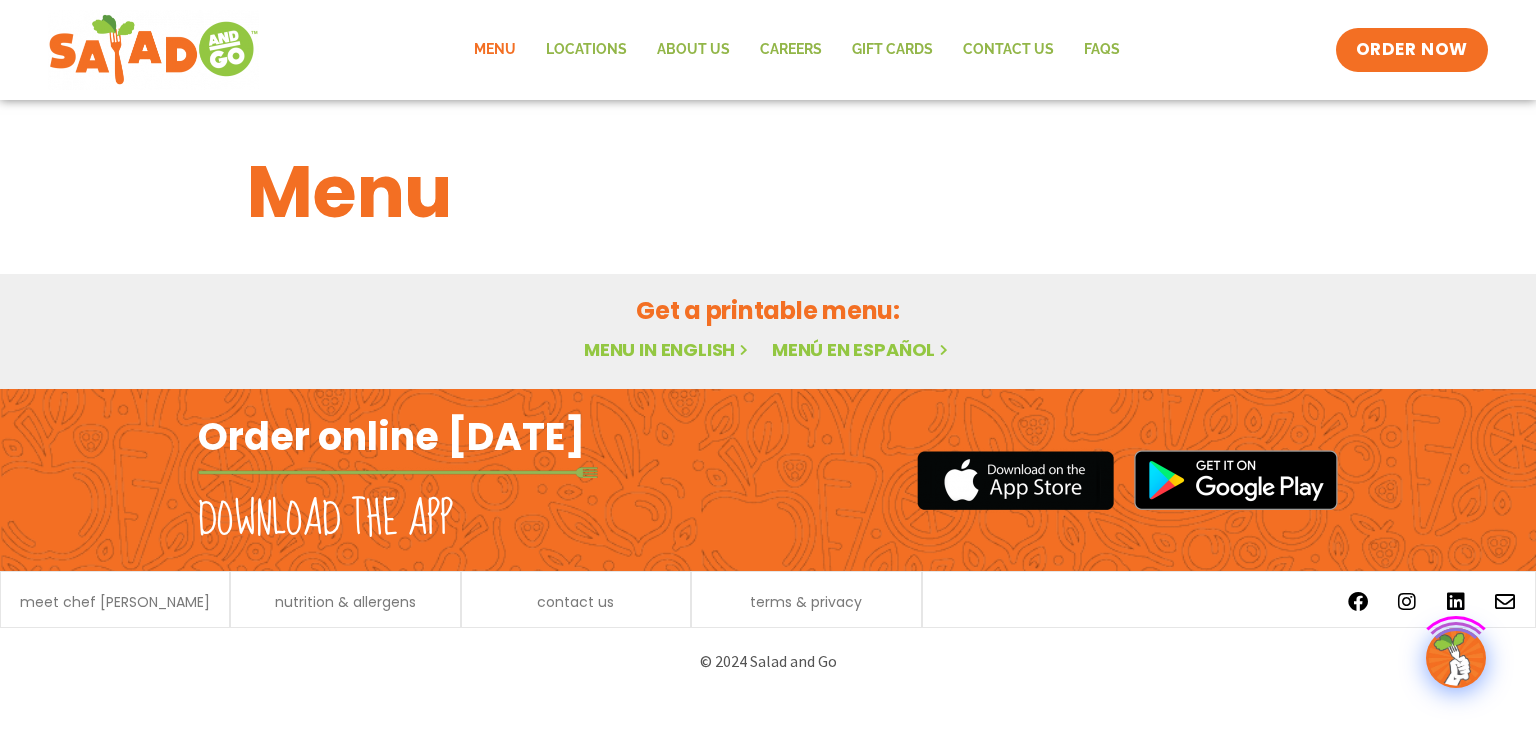 scroll, scrollTop: 0, scrollLeft: 0, axis: both 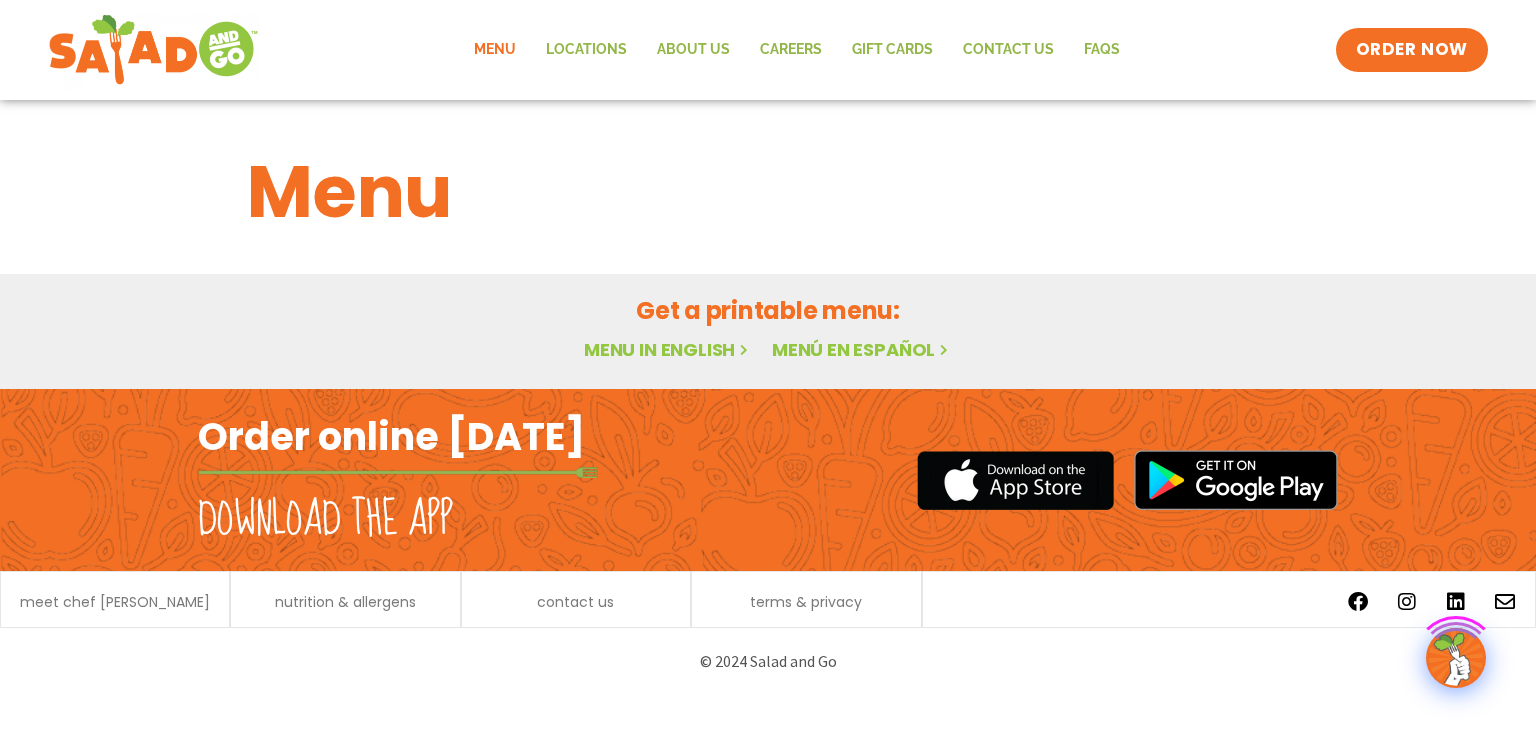 click at bounding box center [743, 349] 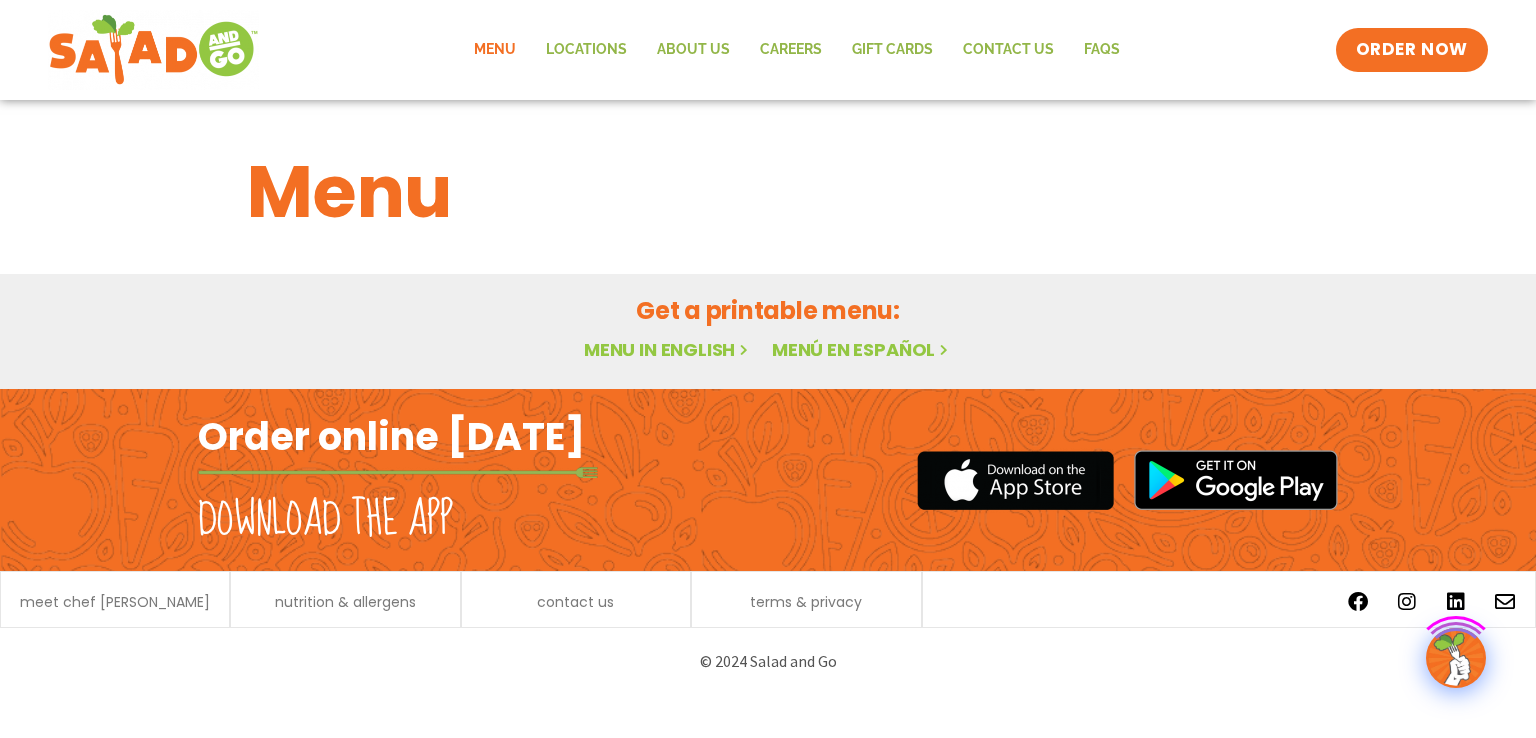 scroll, scrollTop: 0, scrollLeft: 0, axis: both 